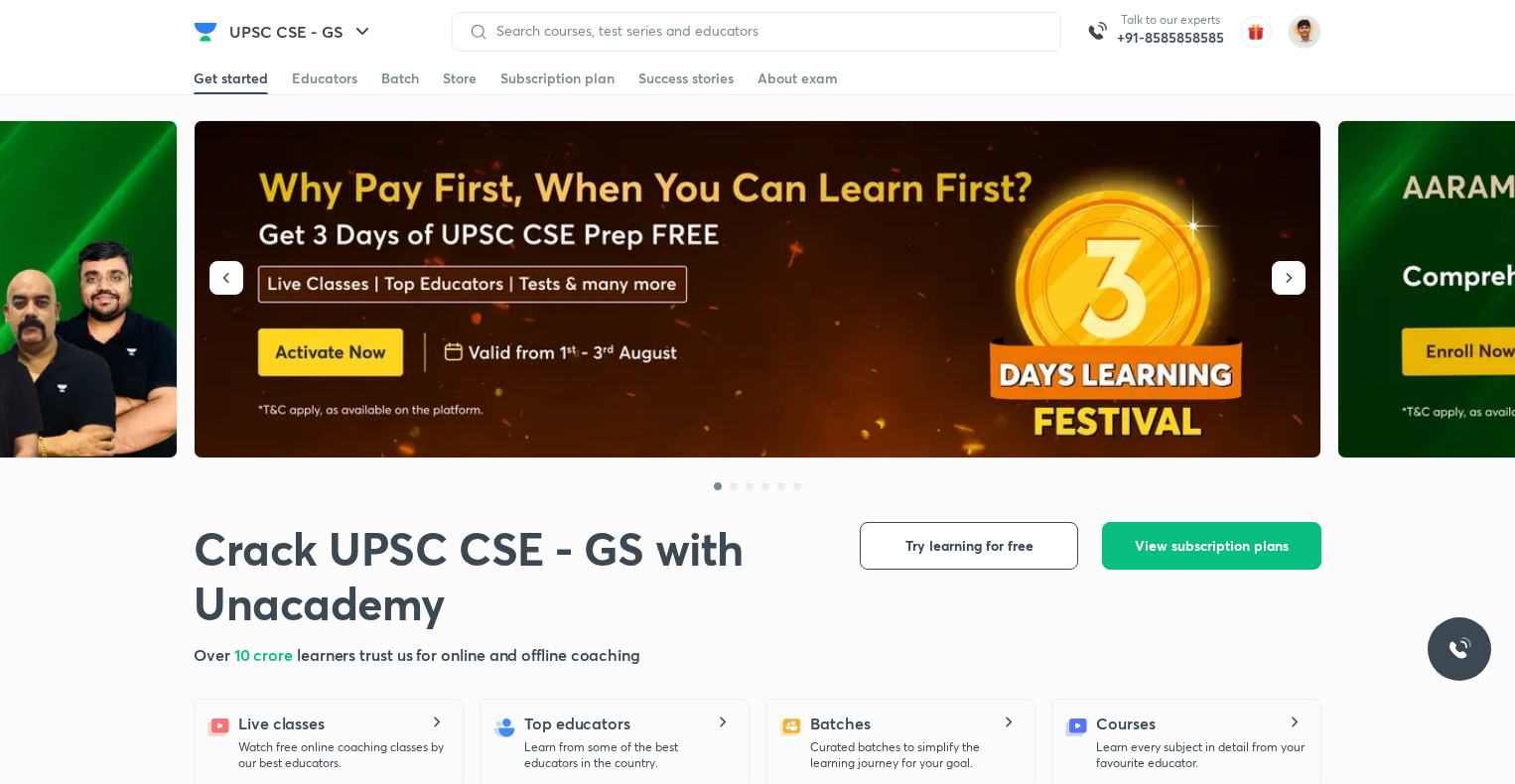 scroll, scrollTop: 0, scrollLeft: 0, axis: both 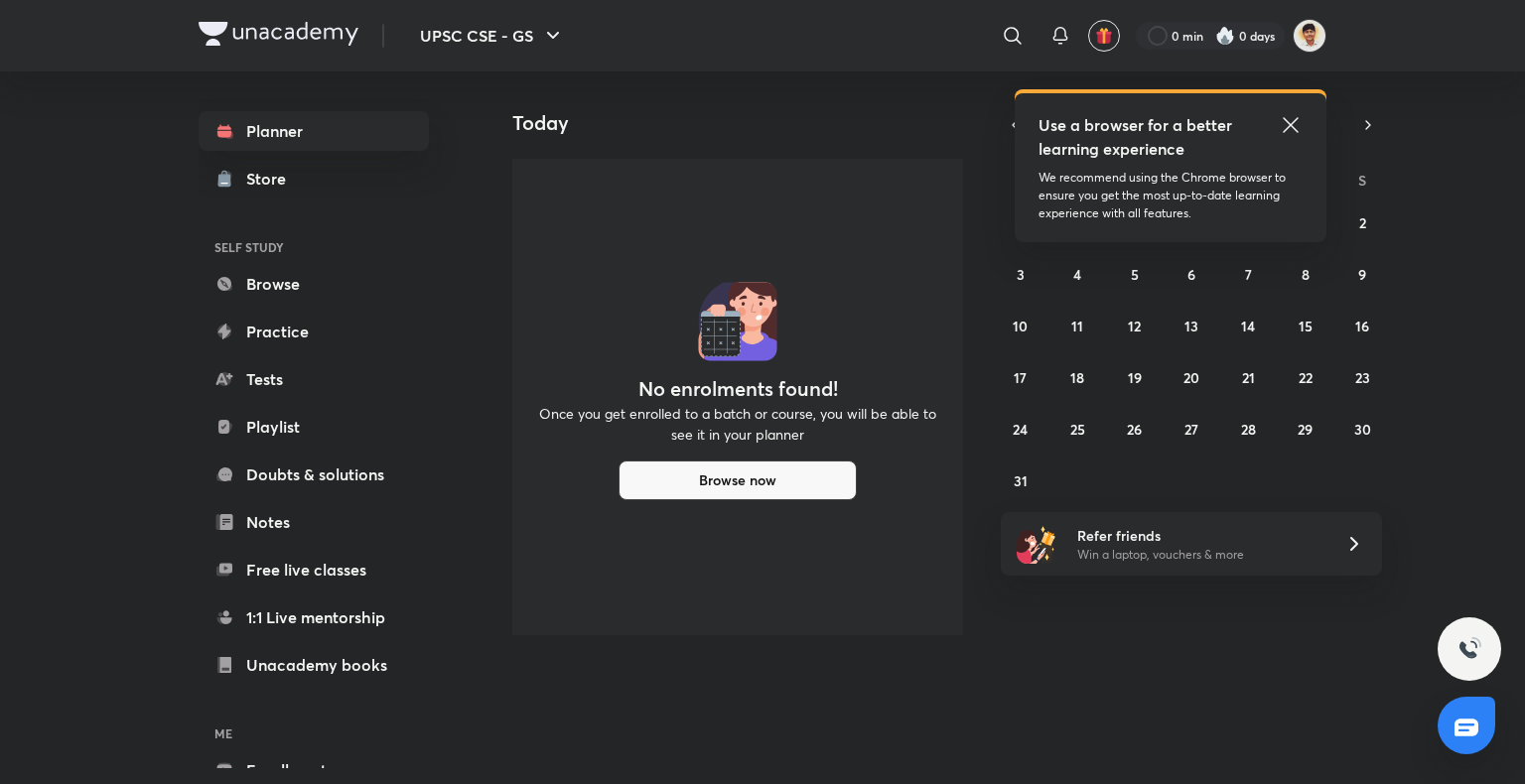 click 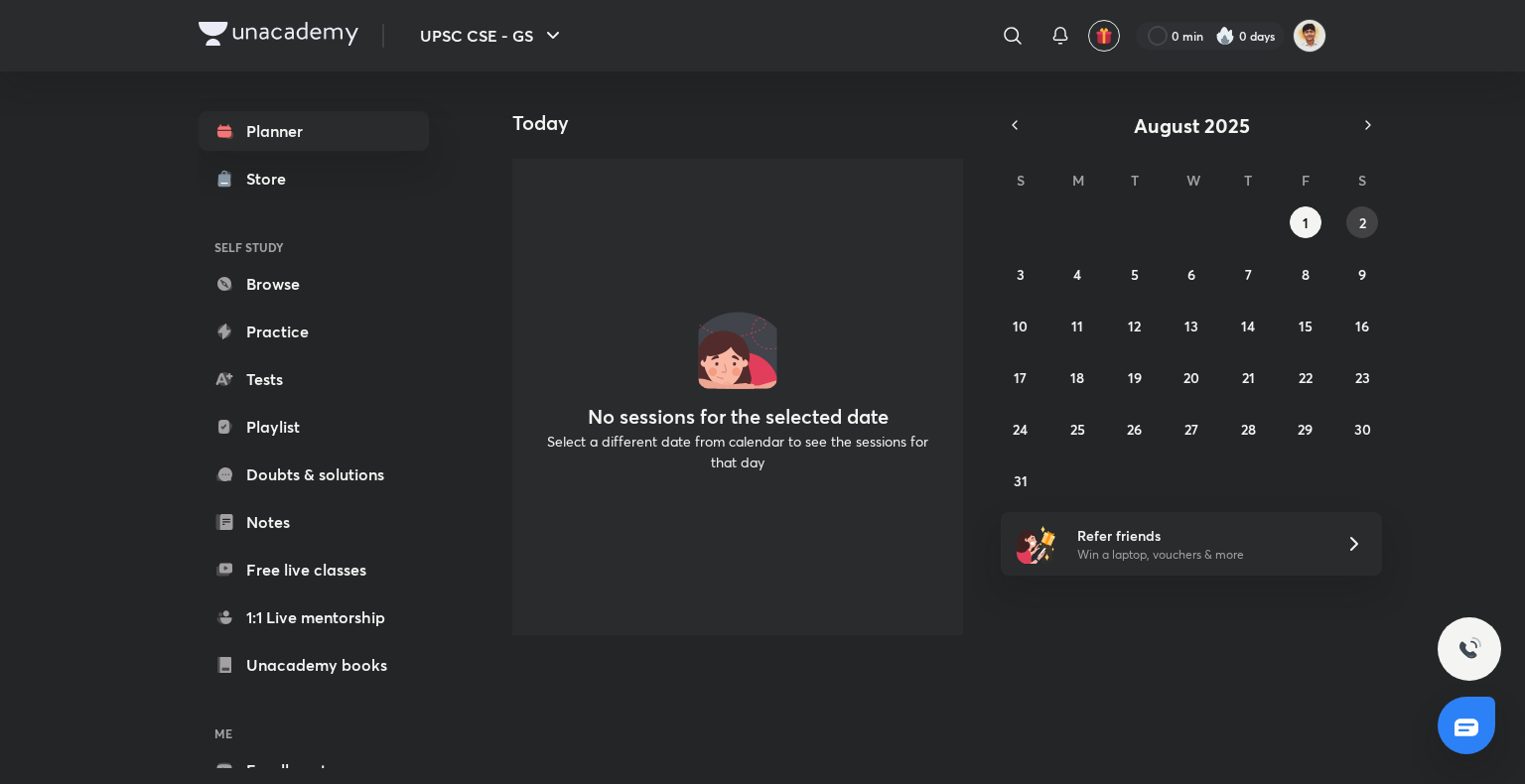 click on "2" at bounding box center (1362, 222) 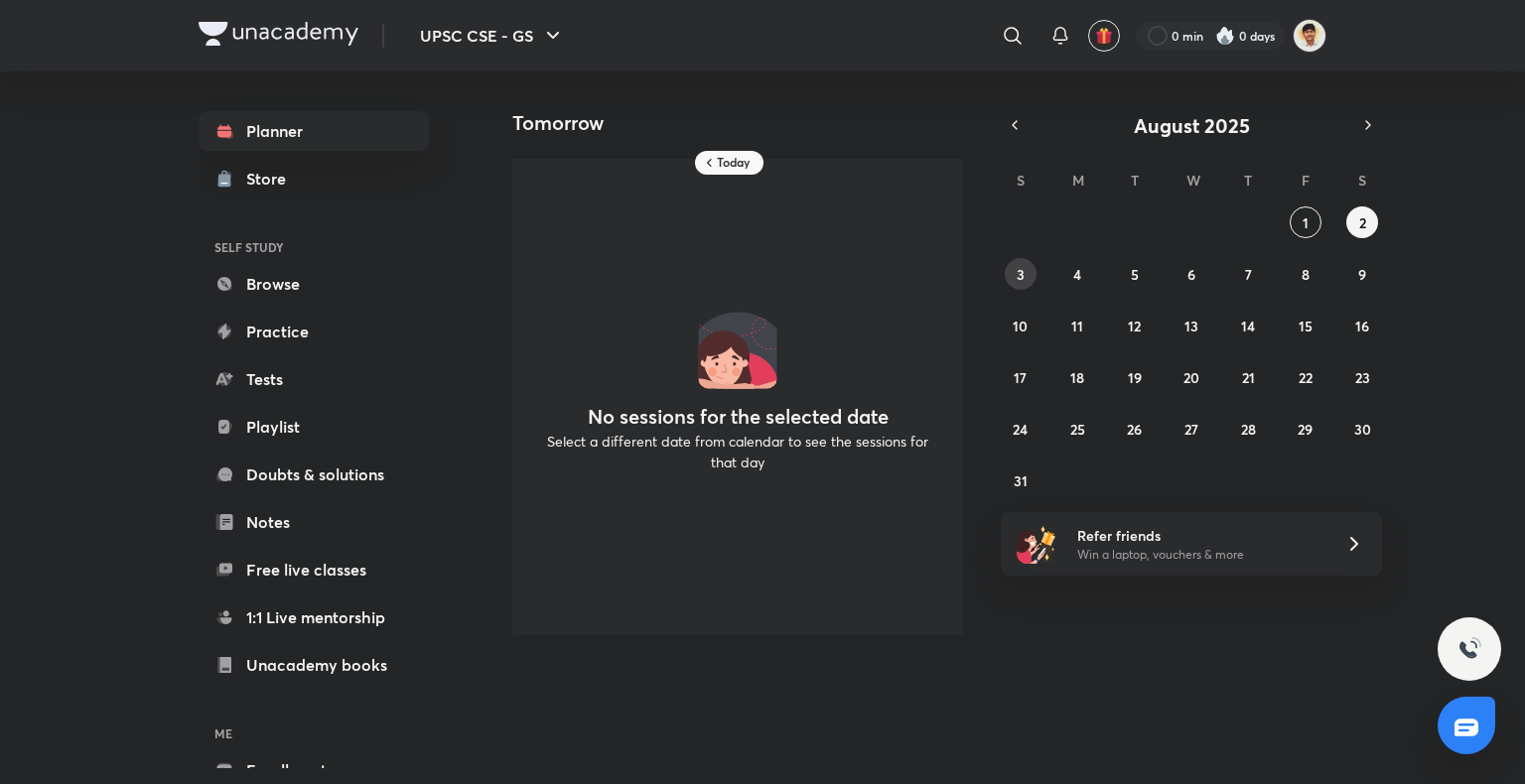 click on "3" at bounding box center [1021, 274] 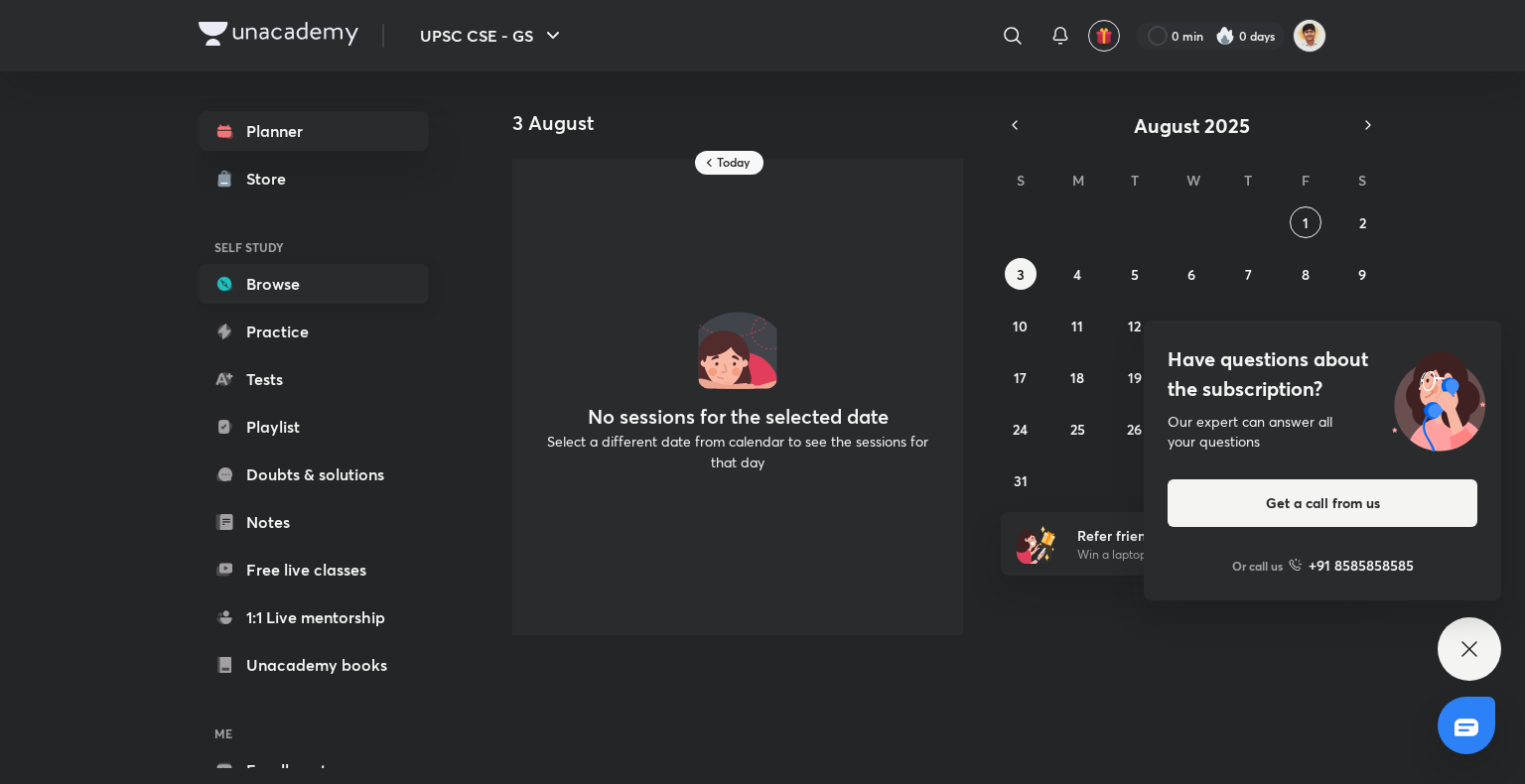 click on "Browse" at bounding box center [314, 284] 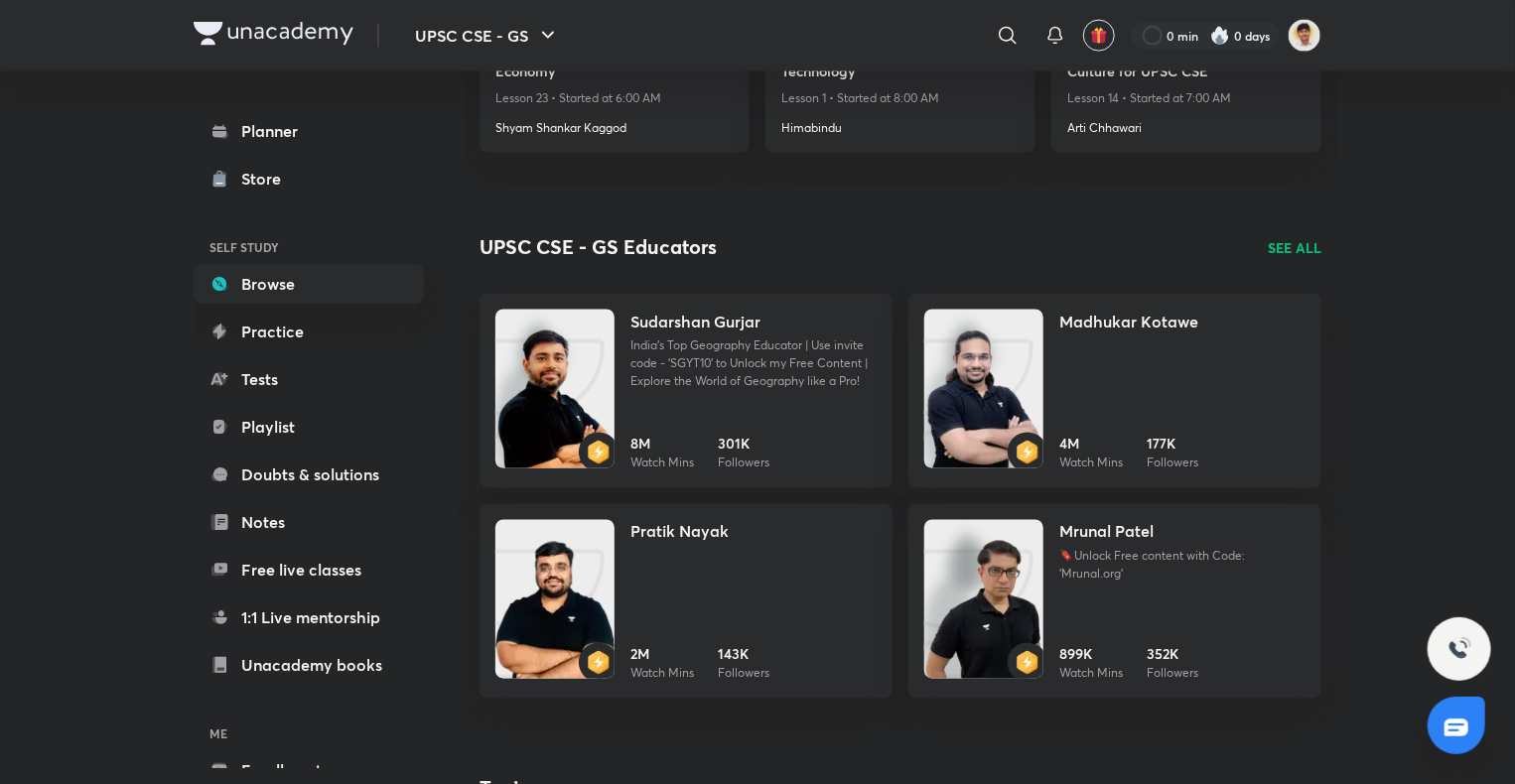 scroll, scrollTop: 1551, scrollLeft: 0, axis: vertical 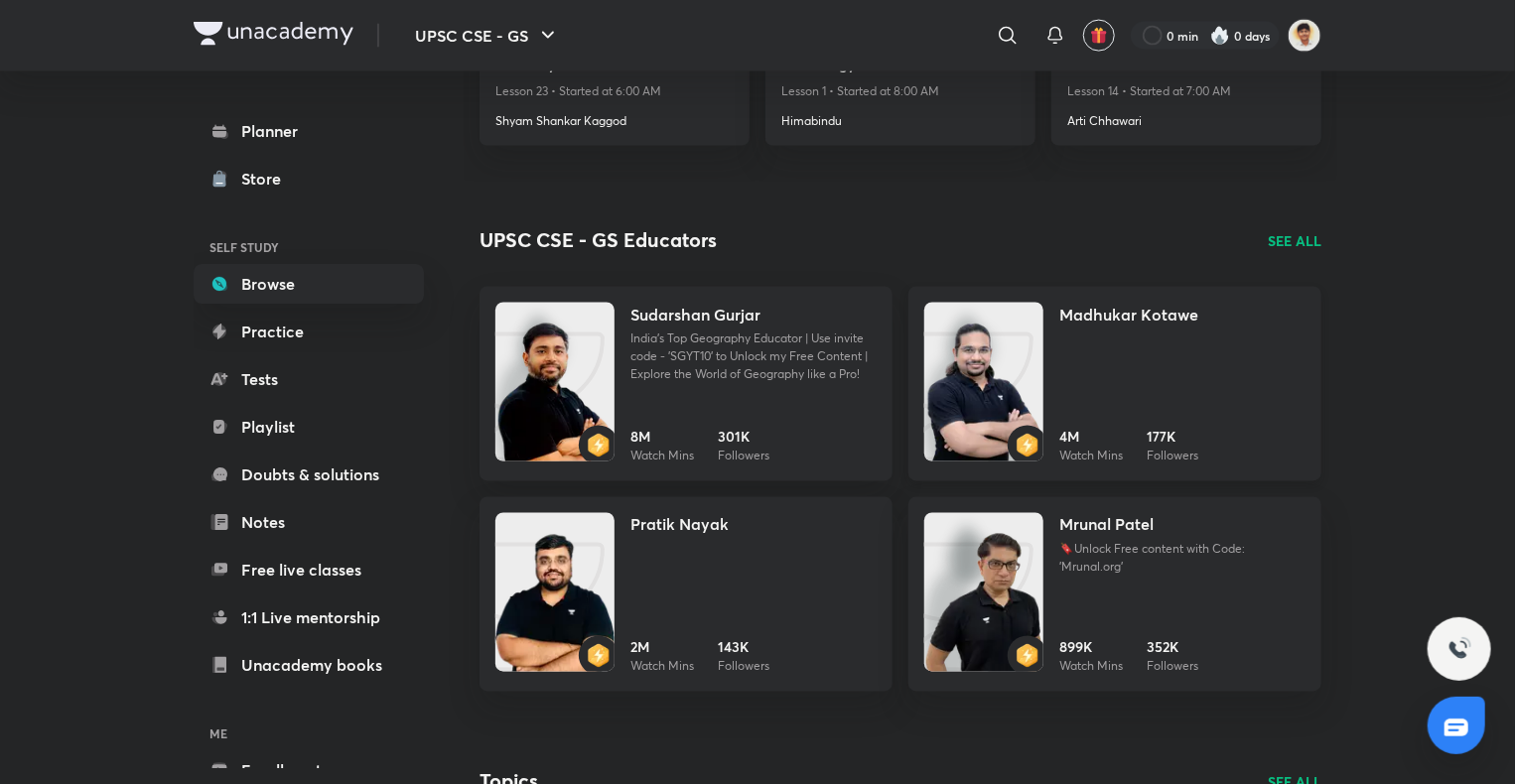 click on "[FIRST] [LAST] 4M Watch Mins 177K Followers" at bounding box center (1182, 384) 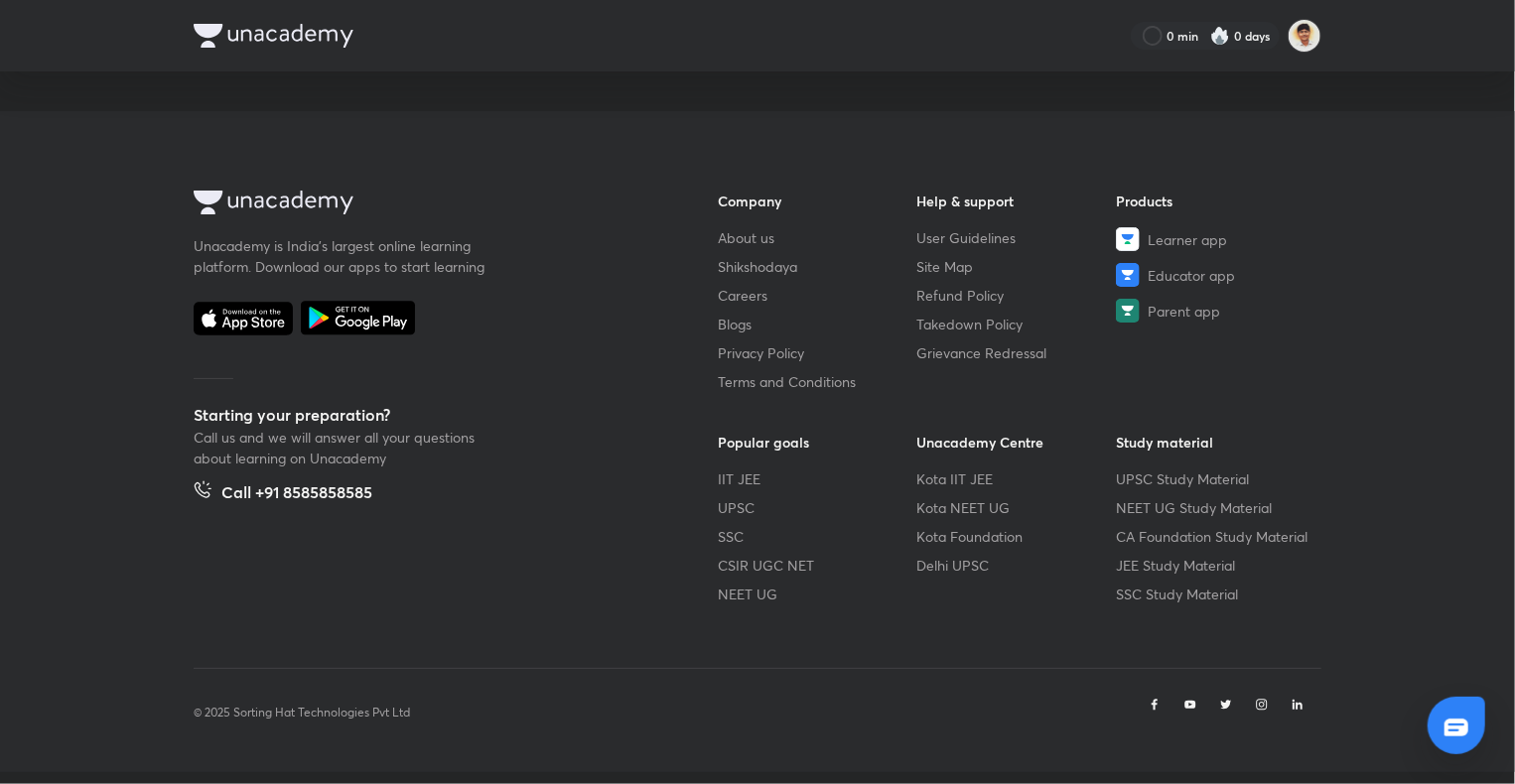 scroll, scrollTop: 0, scrollLeft: 0, axis: both 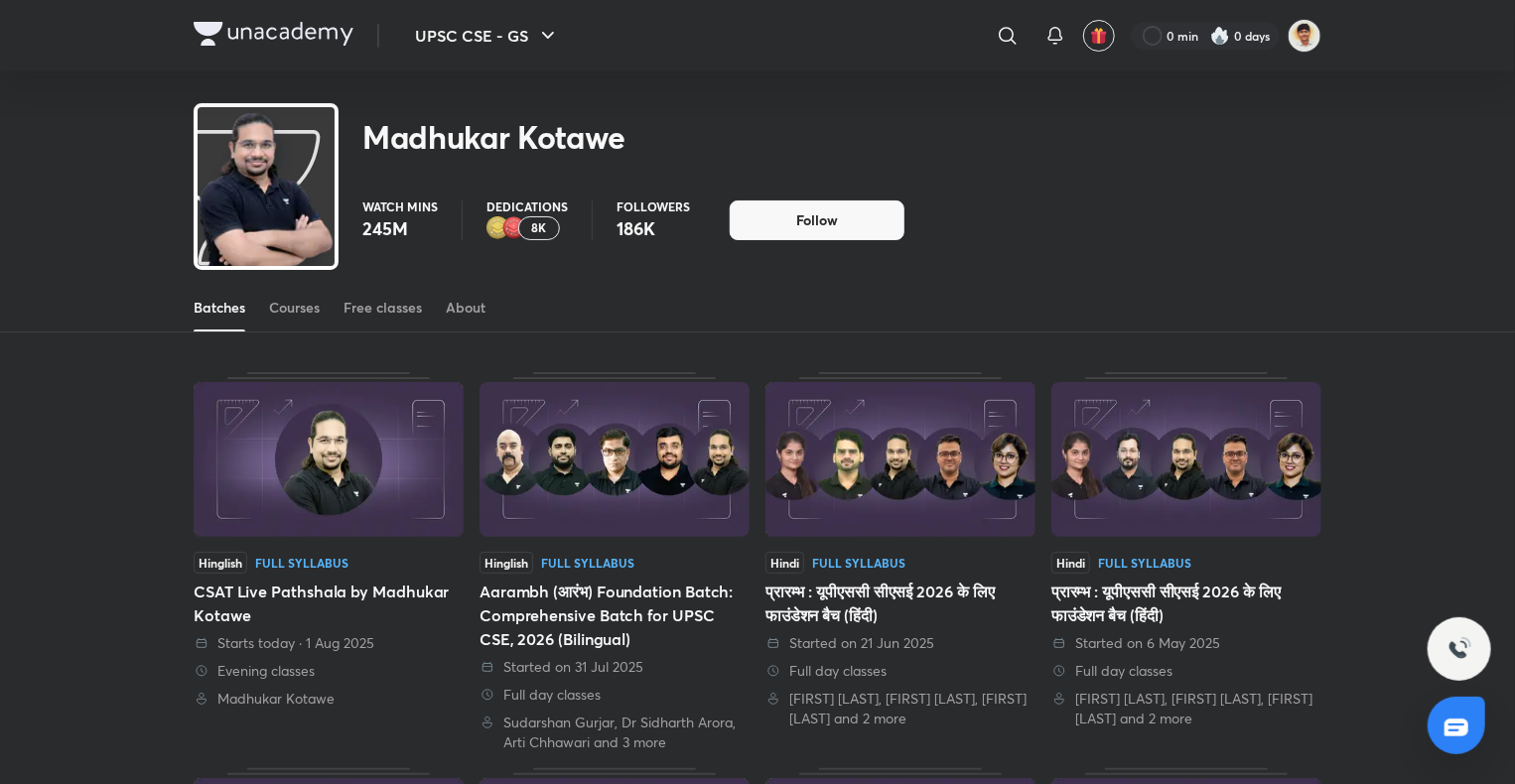 click at bounding box center (329, 459) 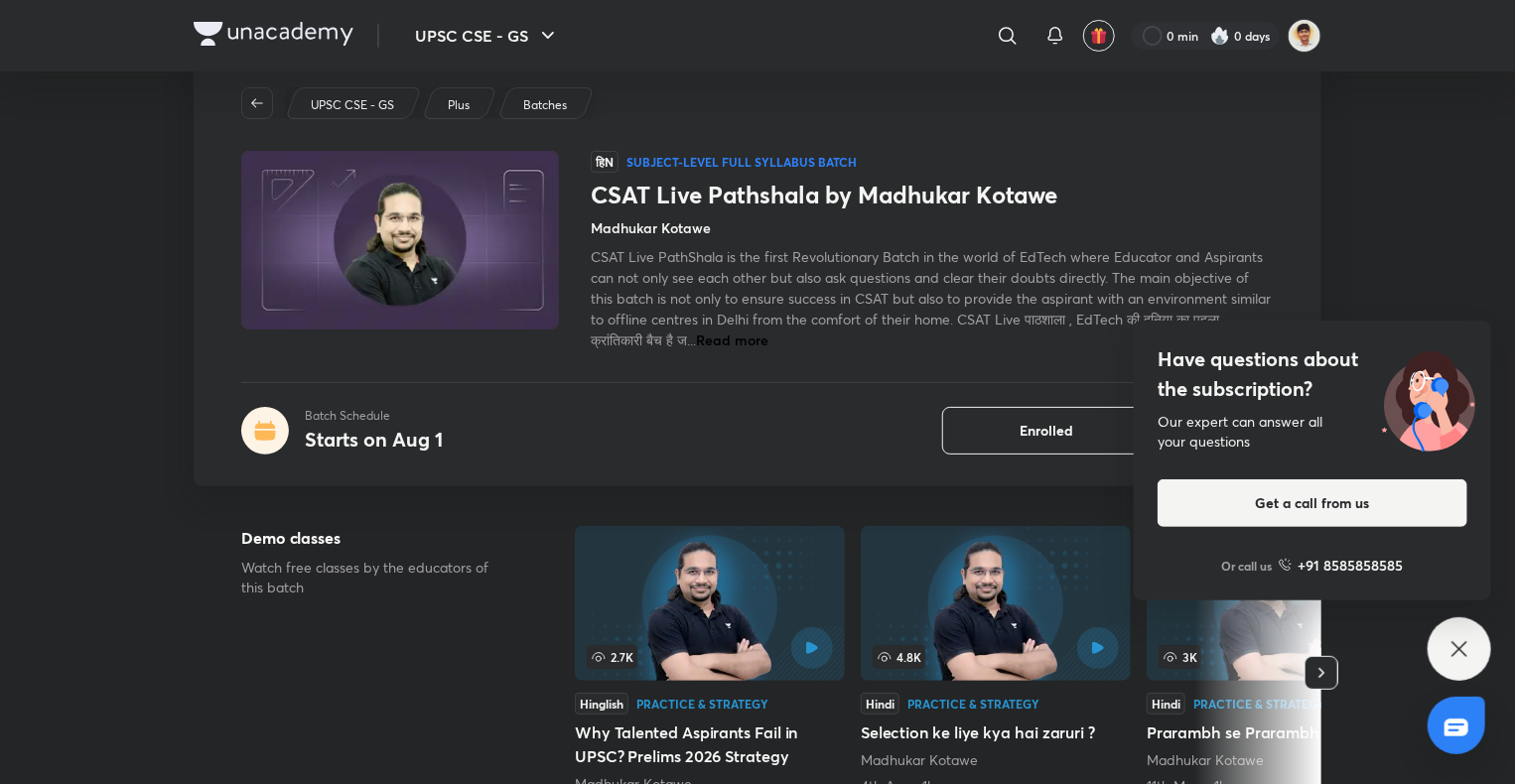 scroll, scrollTop: 0, scrollLeft: 0, axis: both 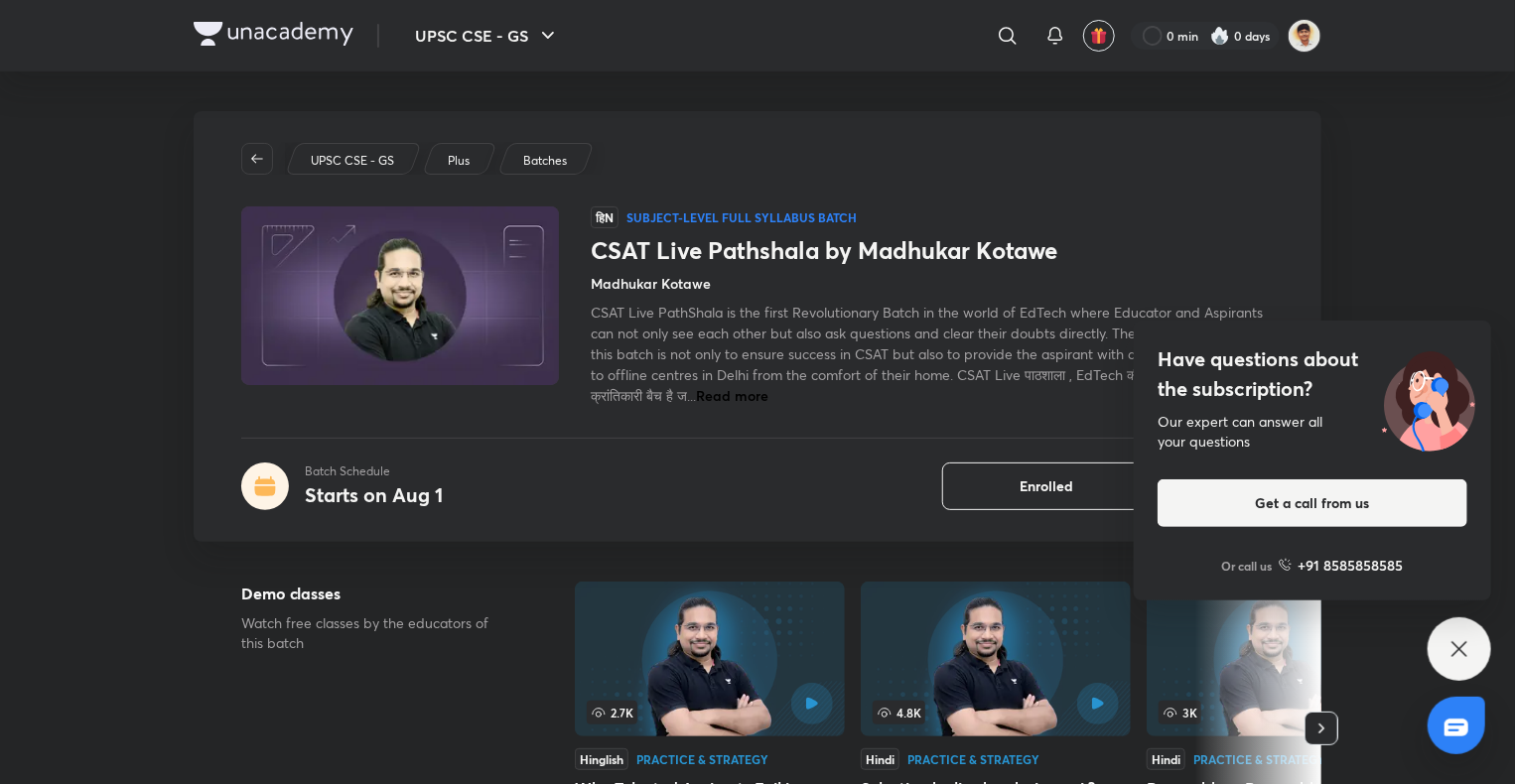 click on "Have questions about the subscription? Our expert can answer all your questions Get a call from us Or call us +91 8585858585" at bounding box center (1459, 649) 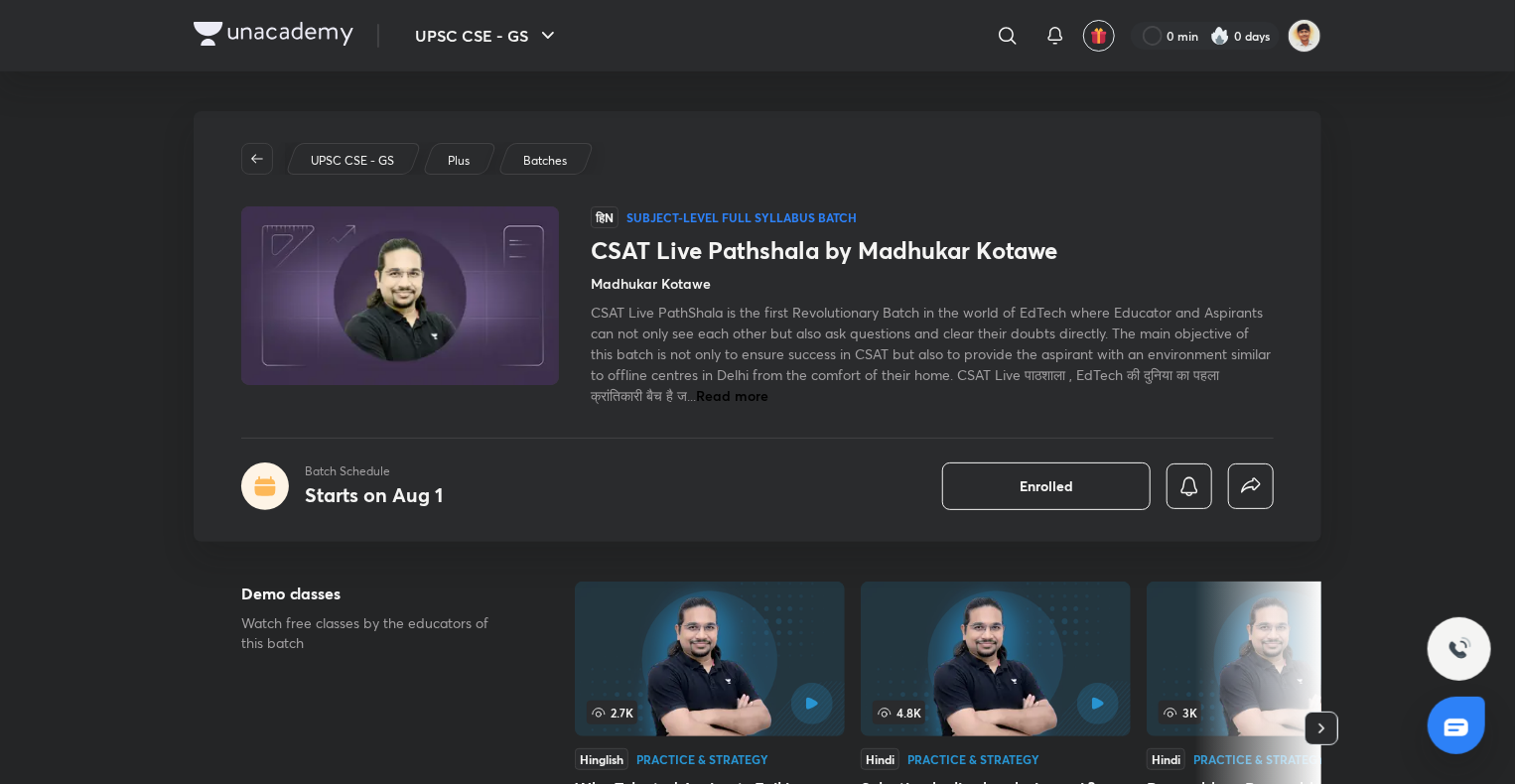 click on "Read more" at bounding box center (732, 395) 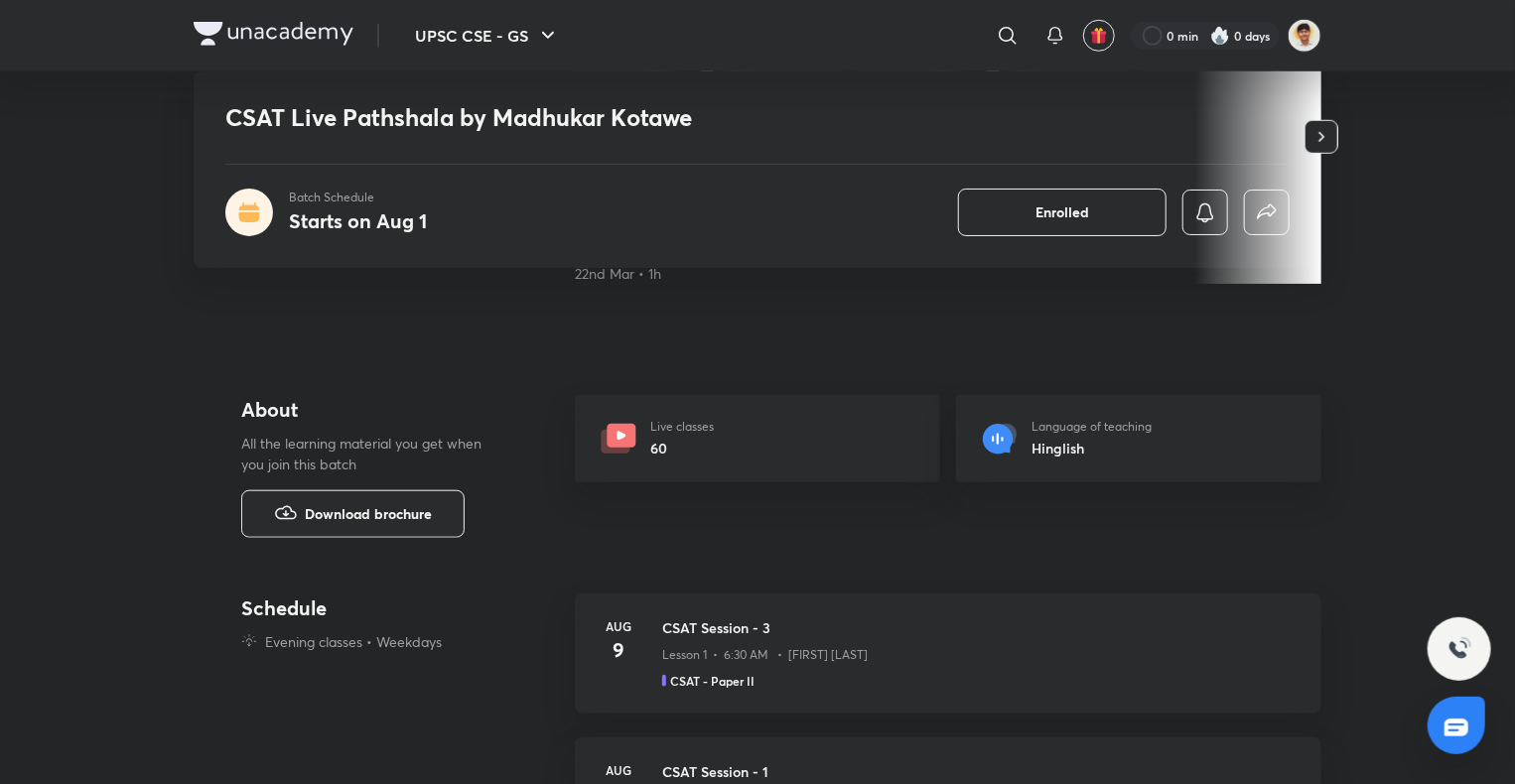 scroll, scrollTop: 738, scrollLeft: 0, axis: vertical 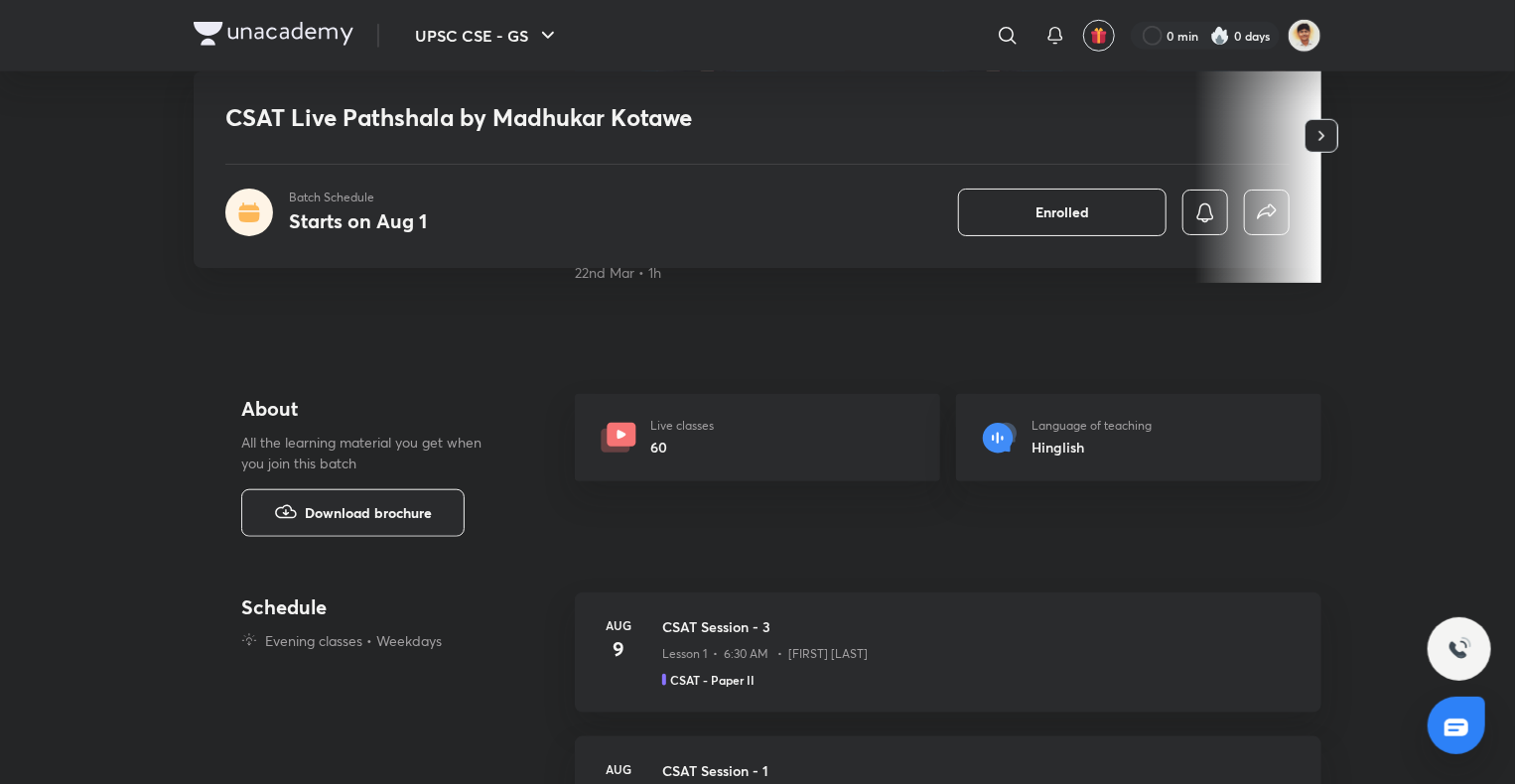 click at bounding box center [1258, 136] 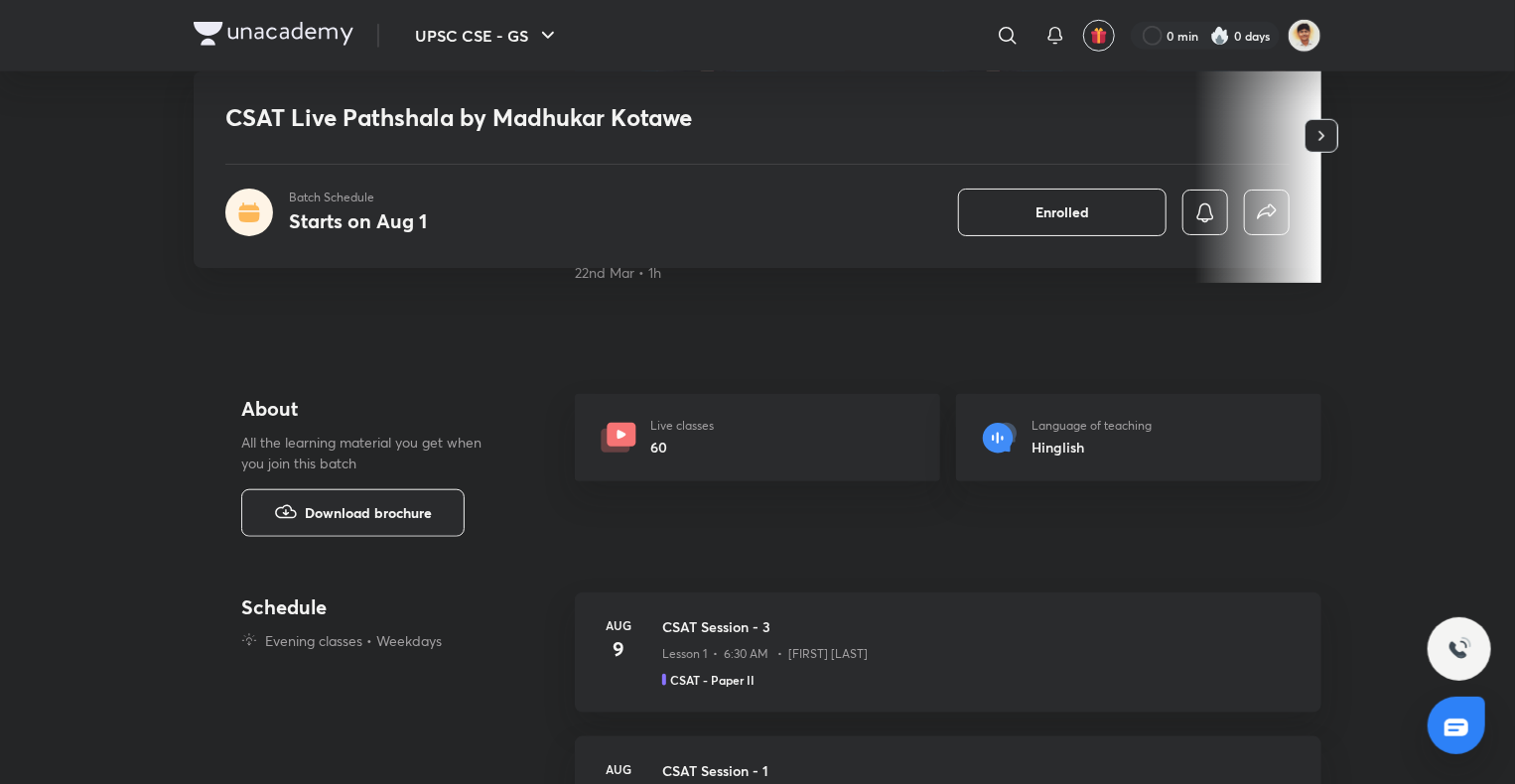 click on "UPSC CSE - GS ​ 0 min 0 days CSAT Live Pathshala by [FIRST] [LAST] Batch Schedule Starts on Aug 1 Enrolled UPSC CSE - GS Plus Batches हिN Subject-level full syllabus Batch CSAT Live Pathshala by [FIRST] [LAST] [FIRST] [LAST] Batch Schedule Starts on Aug 1 Enrolled Demo classes   Watch free classes by the educators of this batch   2.7K Hinglish Practice & Strategy Why Talented Aspirants Fail in UPSC? Prelims 2026 Strategy [FIRST] [LAST] 22nd Mar • 1h    4.8K Hindi Practice & Strategy Selection ke liye kya hai zaruri ? [FIRST] [LAST] 4th Apr • 1h    3K Hindi Practice & Strategy Prarambh se Prarambh [FIRST] [LAST] 11th May • 1h    2.9K Hindi Practice & Strategy UPSC 2026: Final Call! अभी शुरू करो या पछताओ [FIRST] [LAST] 14th Jun • 1h  About All the learning material you get when you join this batch Download brochure Live classes 60 Language of teaching Hinglish Schedule Evening classes • Weekdays Aug 9 CSAT Session - 3 CSAT - Paper II Aug 7 CSAT - Paper II" at bounding box center [758, 1556] 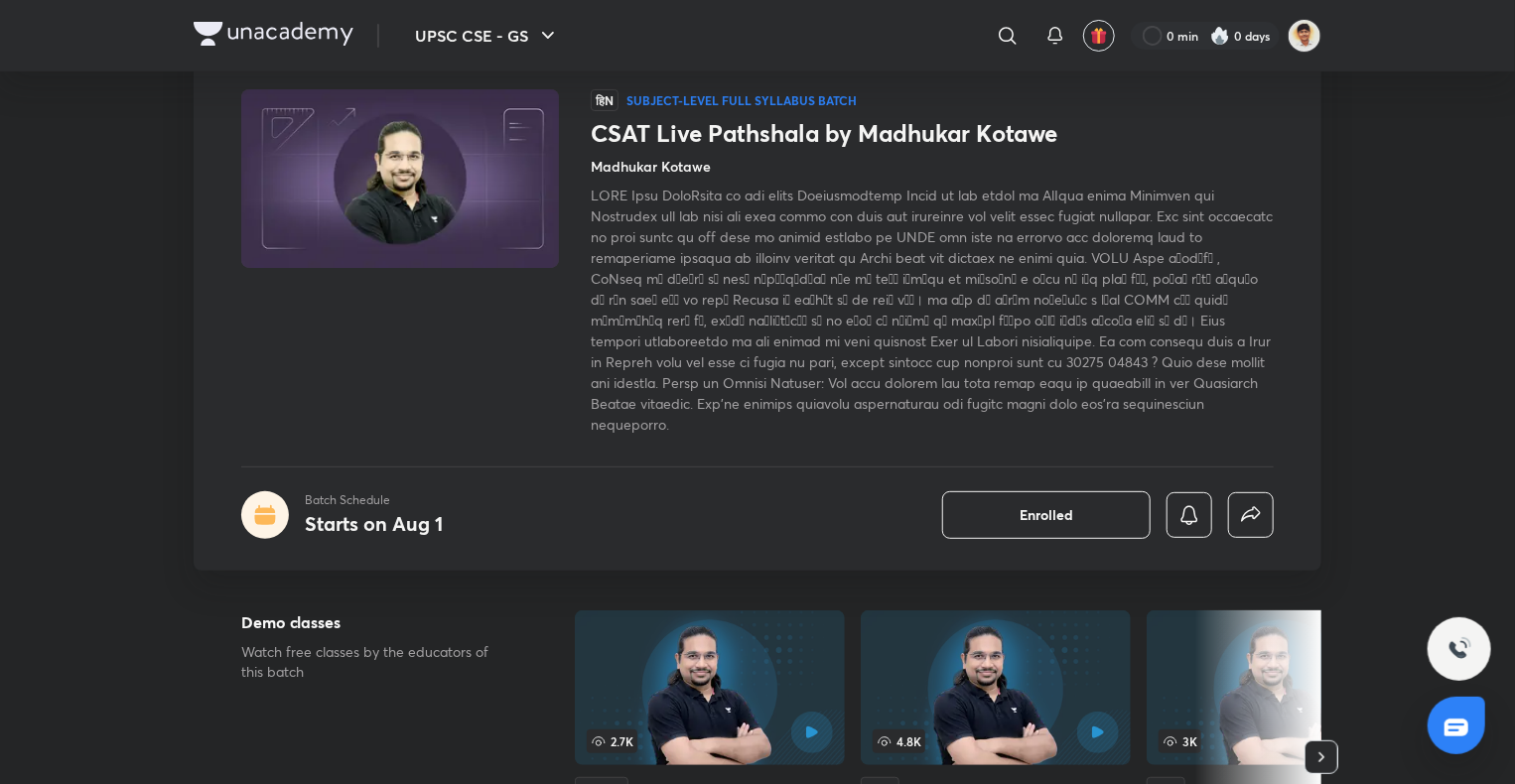 scroll, scrollTop: 118, scrollLeft: 0, axis: vertical 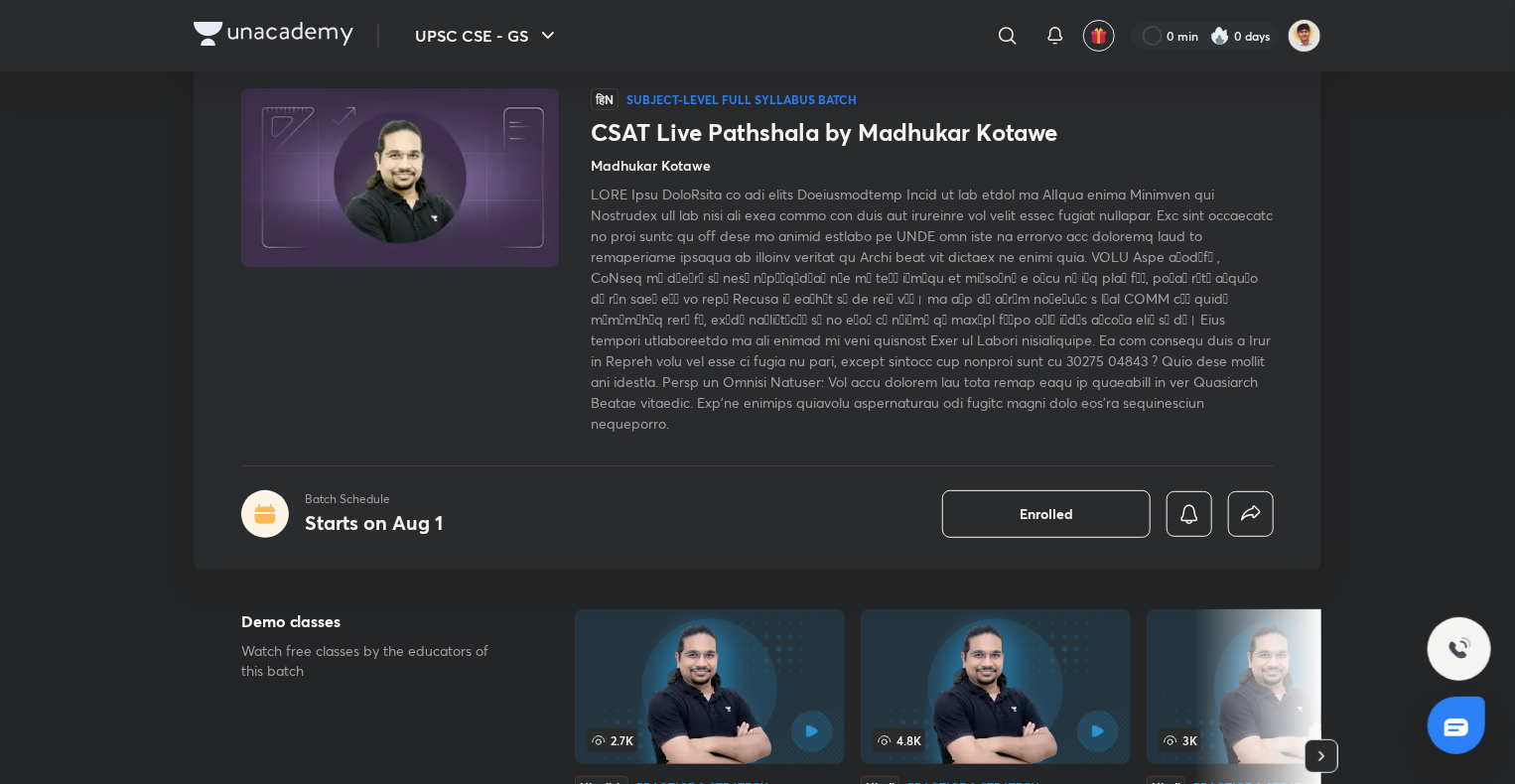 click at bounding box center (273, 34) 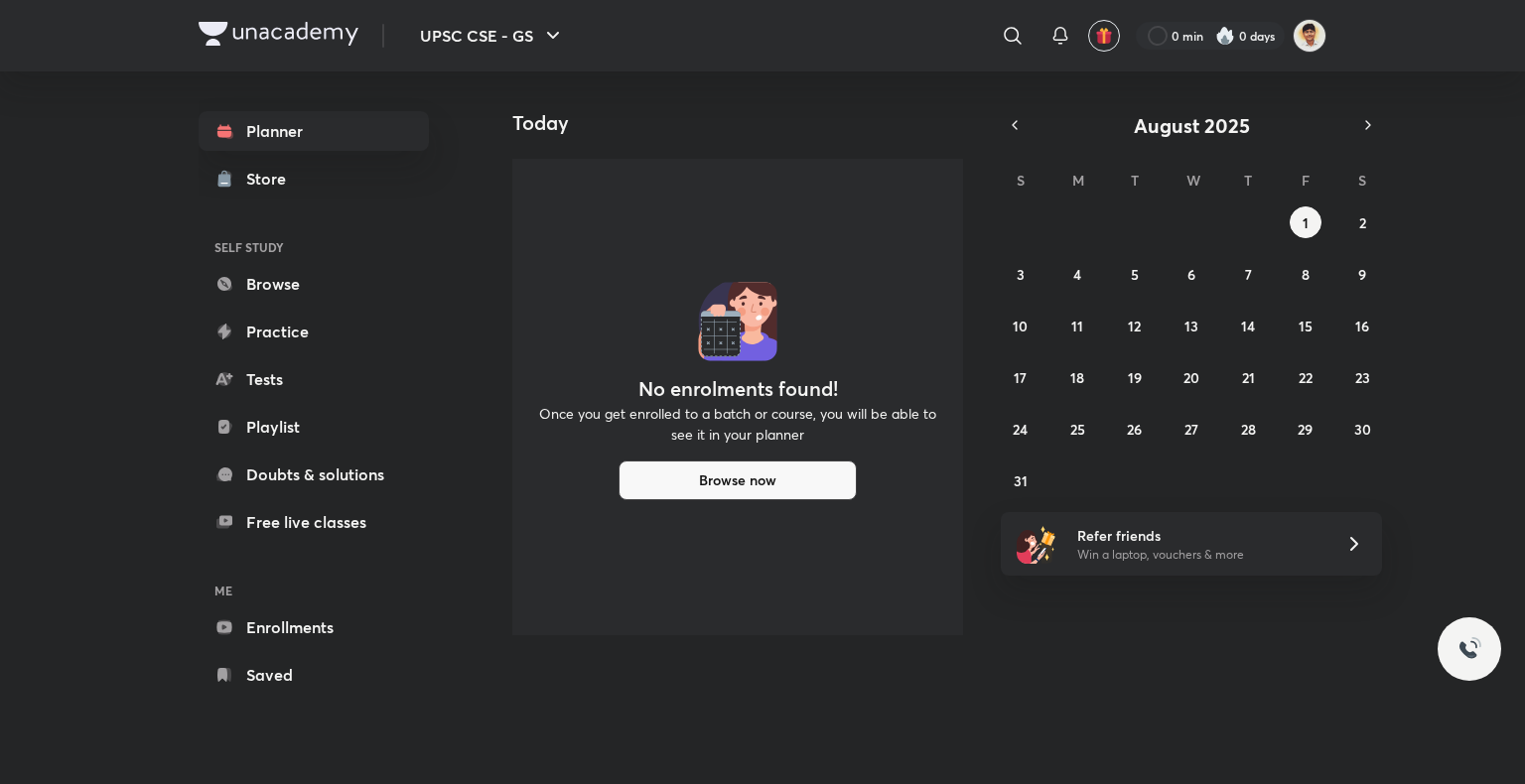 scroll, scrollTop: 0, scrollLeft: 0, axis: both 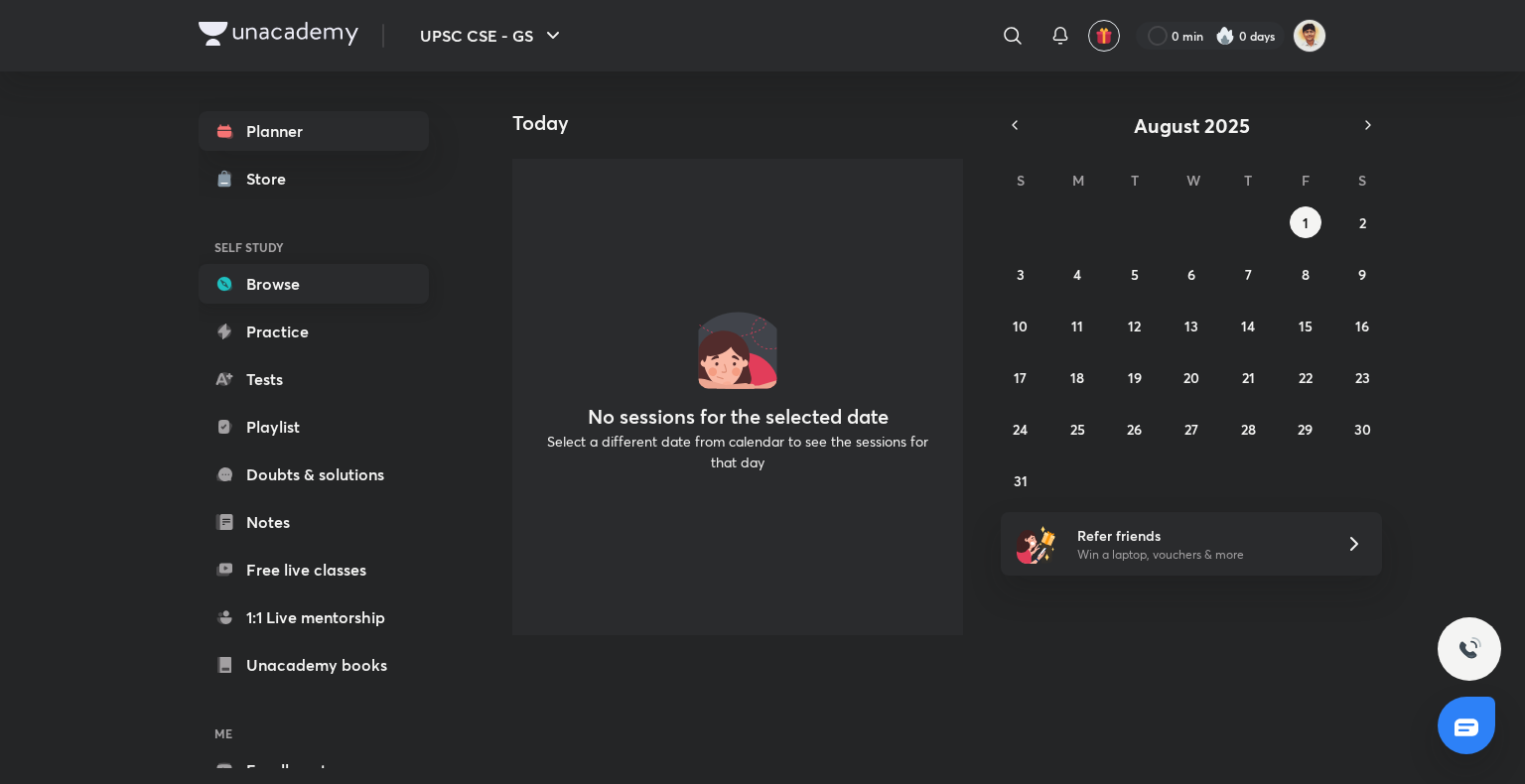 click on "Browse" at bounding box center (314, 284) 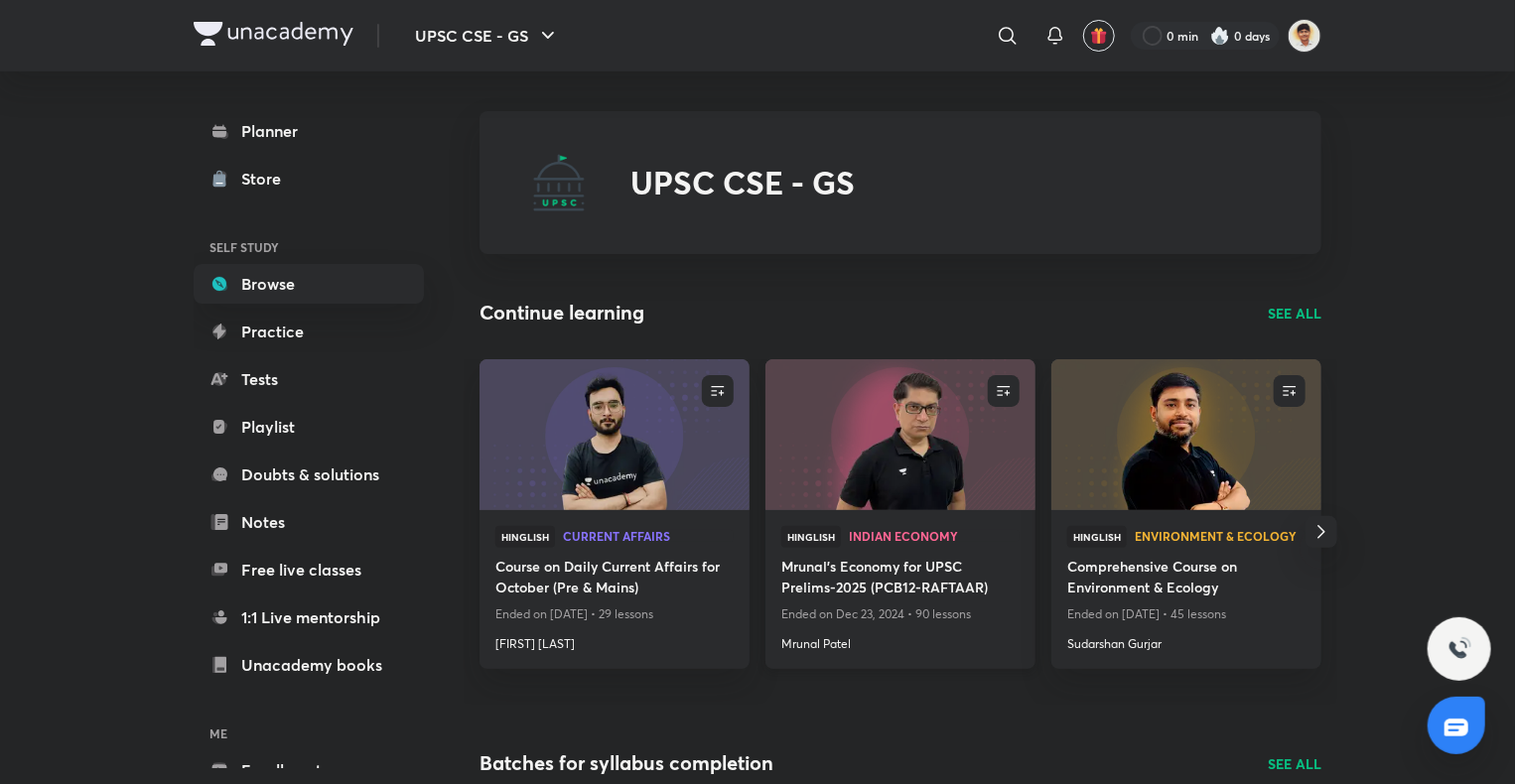 click on "Mrunal Patel" at bounding box center [900, 640] 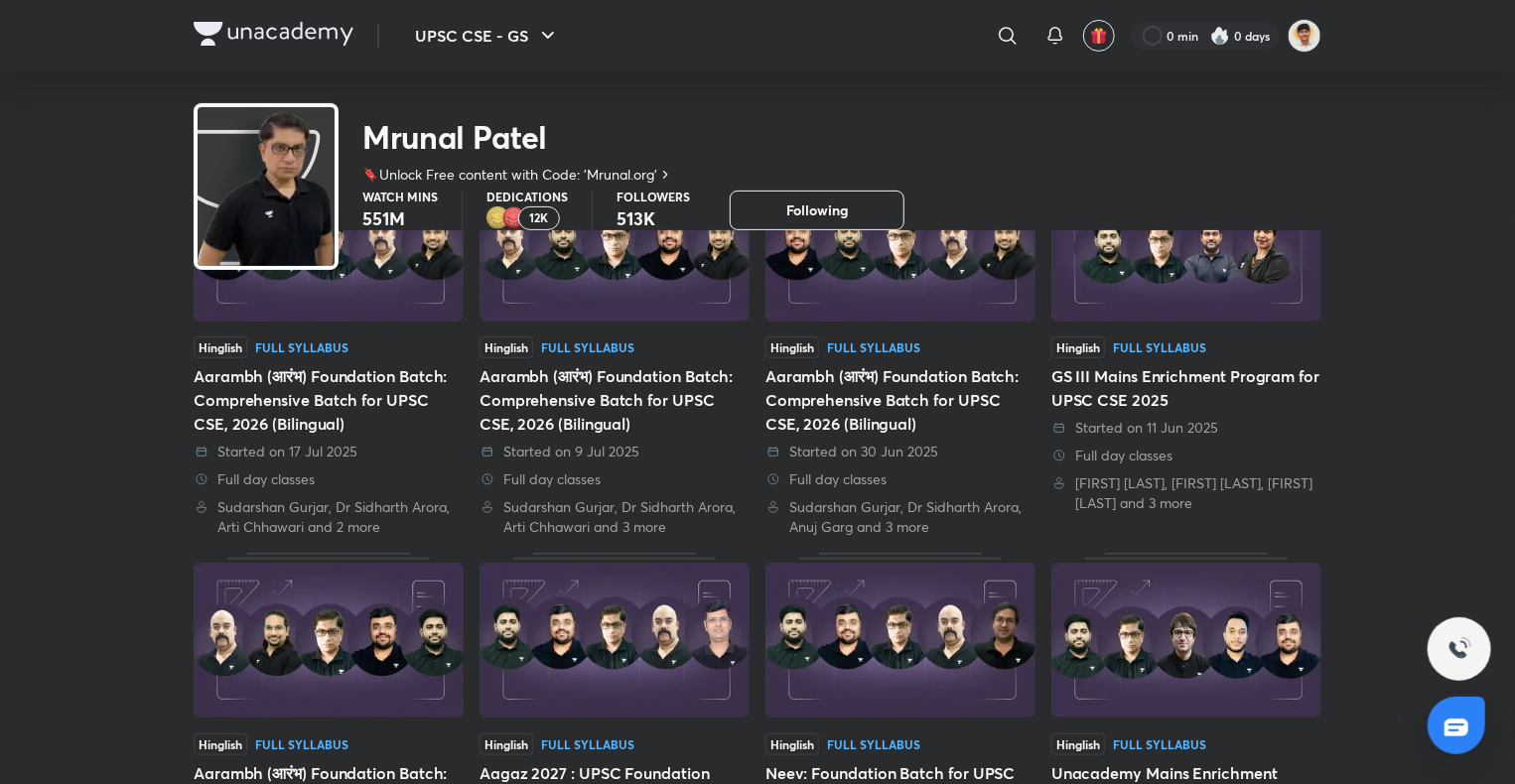 scroll, scrollTop: 0, scrollLeft: 0, axis: both 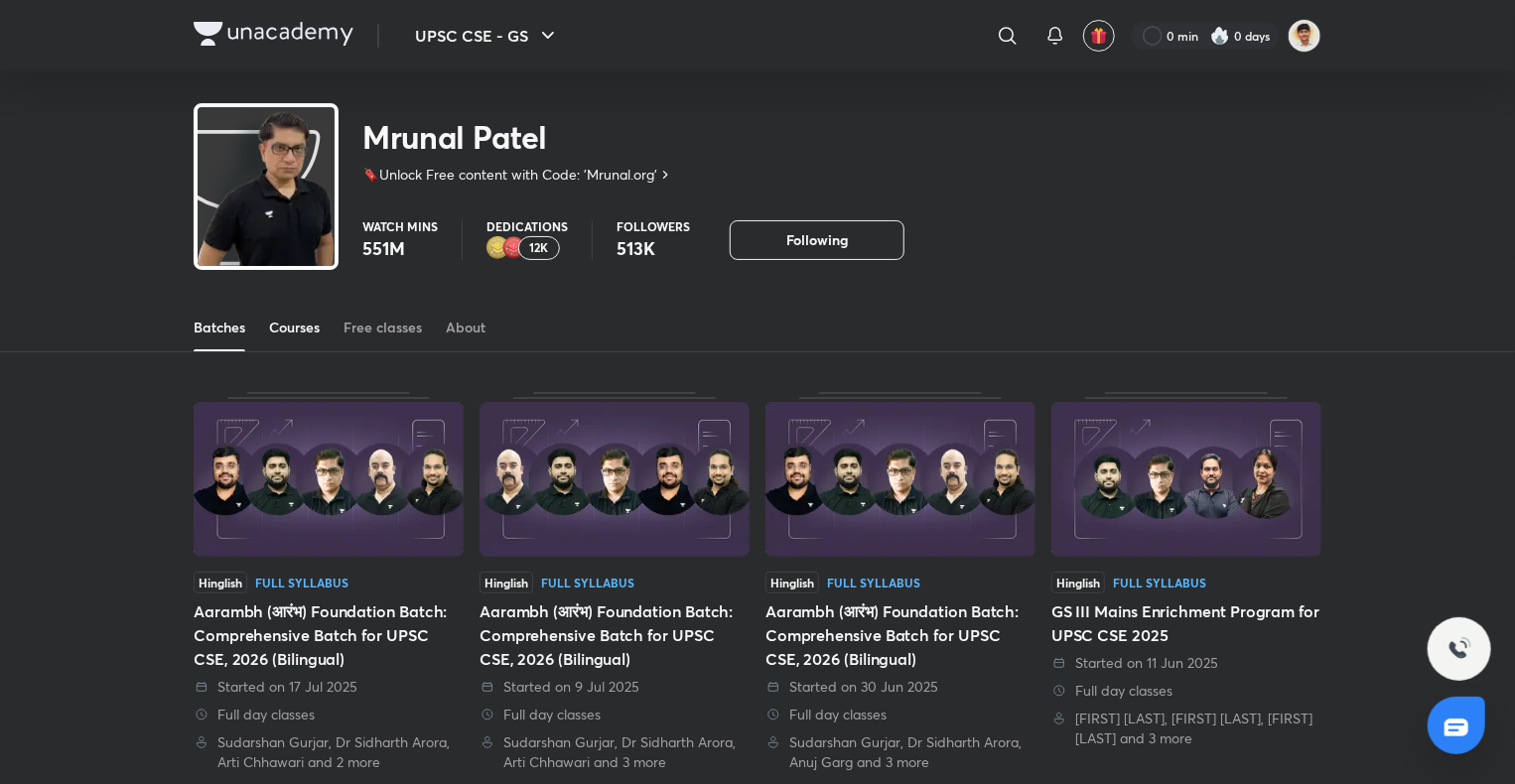 click on "Courses" at bounding box center [294, 327] 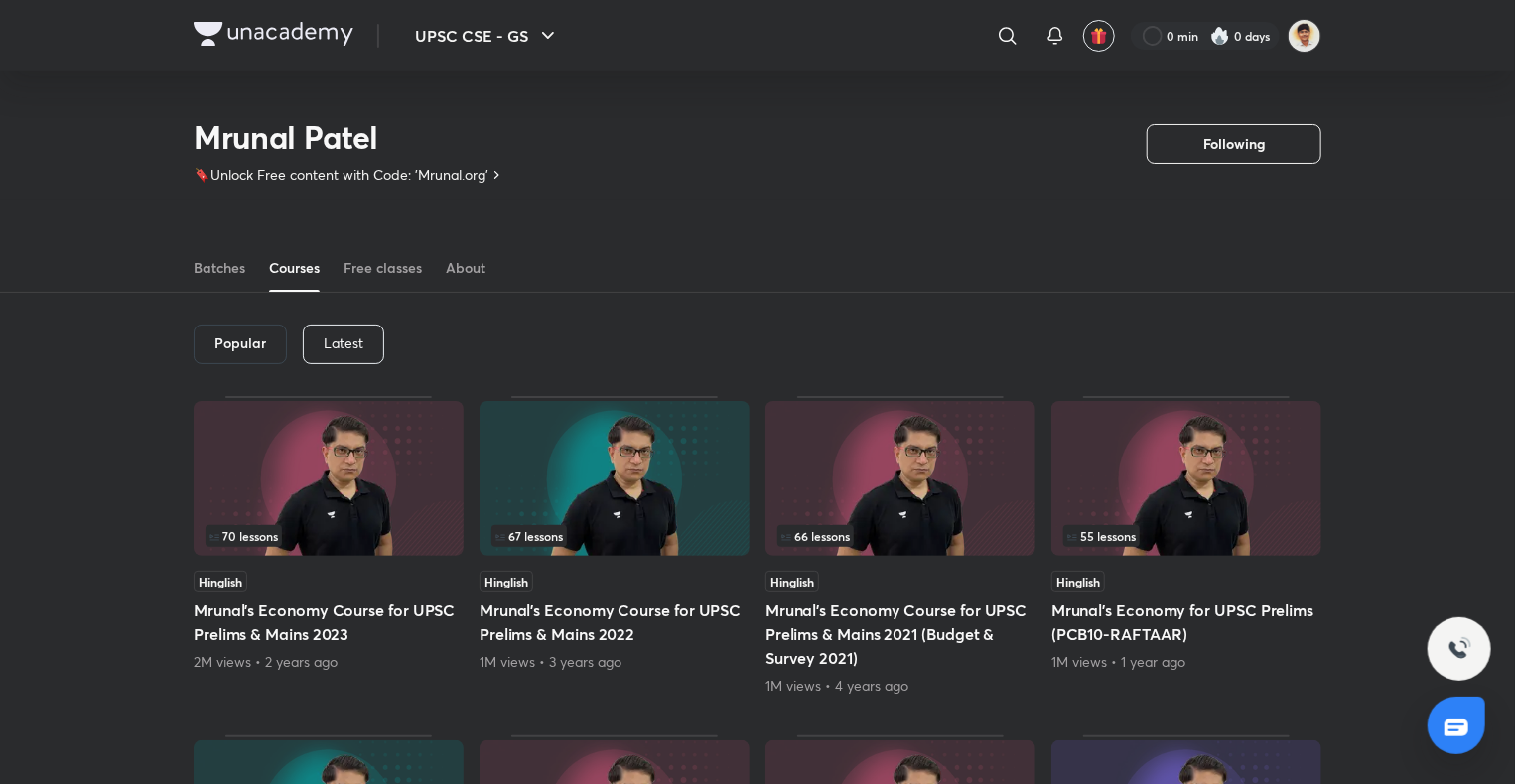 scroll, scrollTop: 116, scrollLeft: 0, axis: vertical 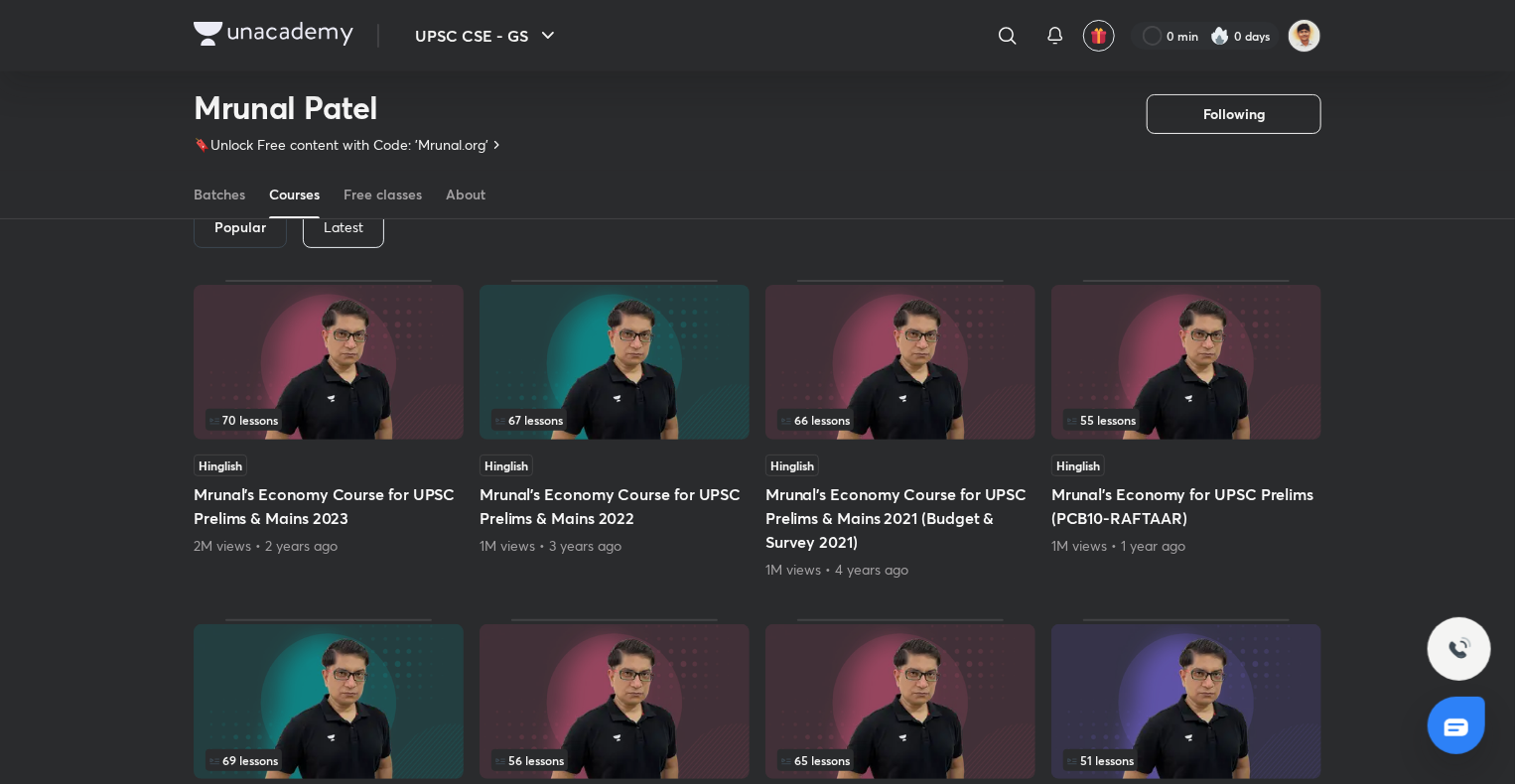 click on "Latest" at bounding box center (344, 228) 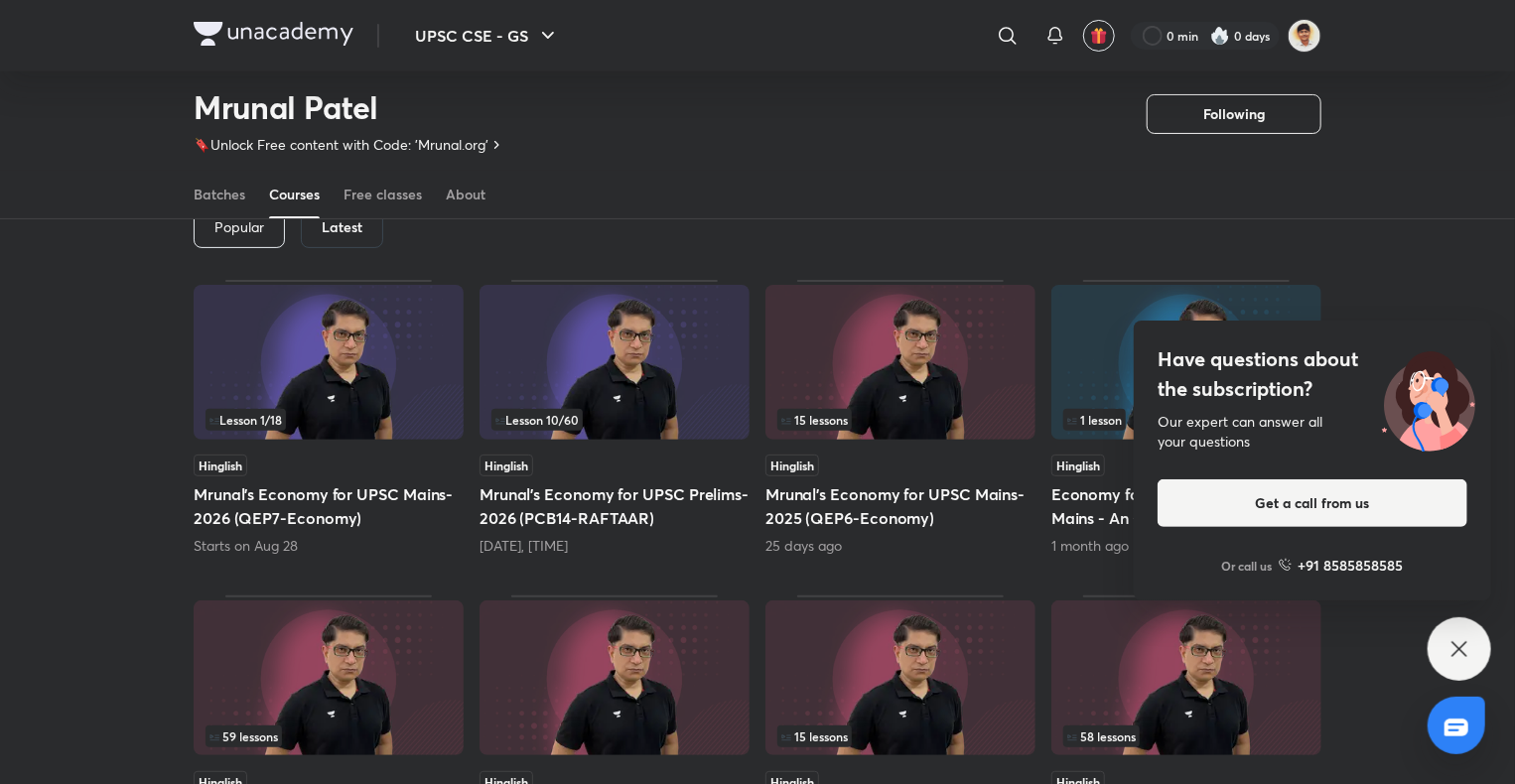 click at bounding box center [615, 362] 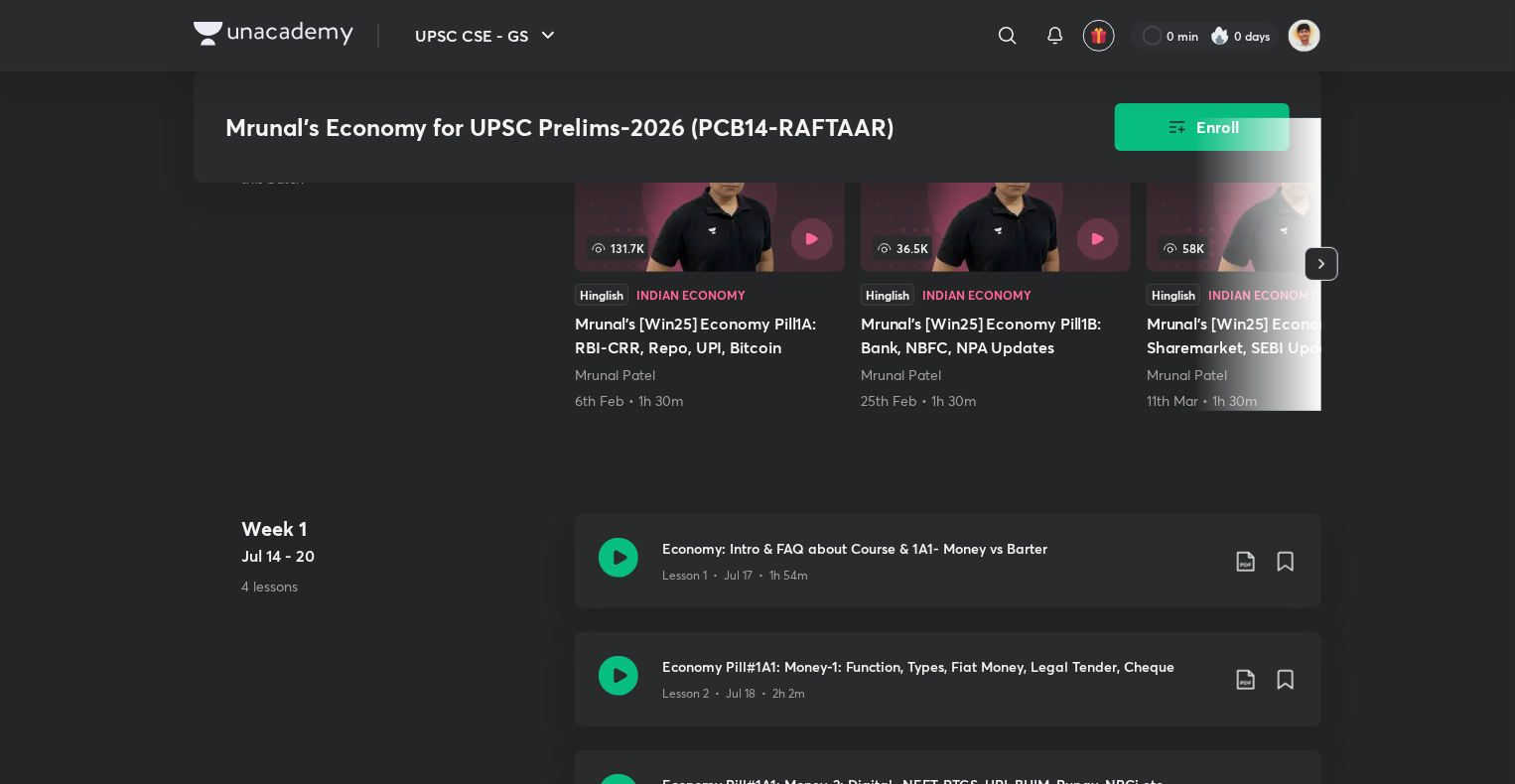 scroll, scrollTop: 556, scrollLeft: 0, axis: vertical 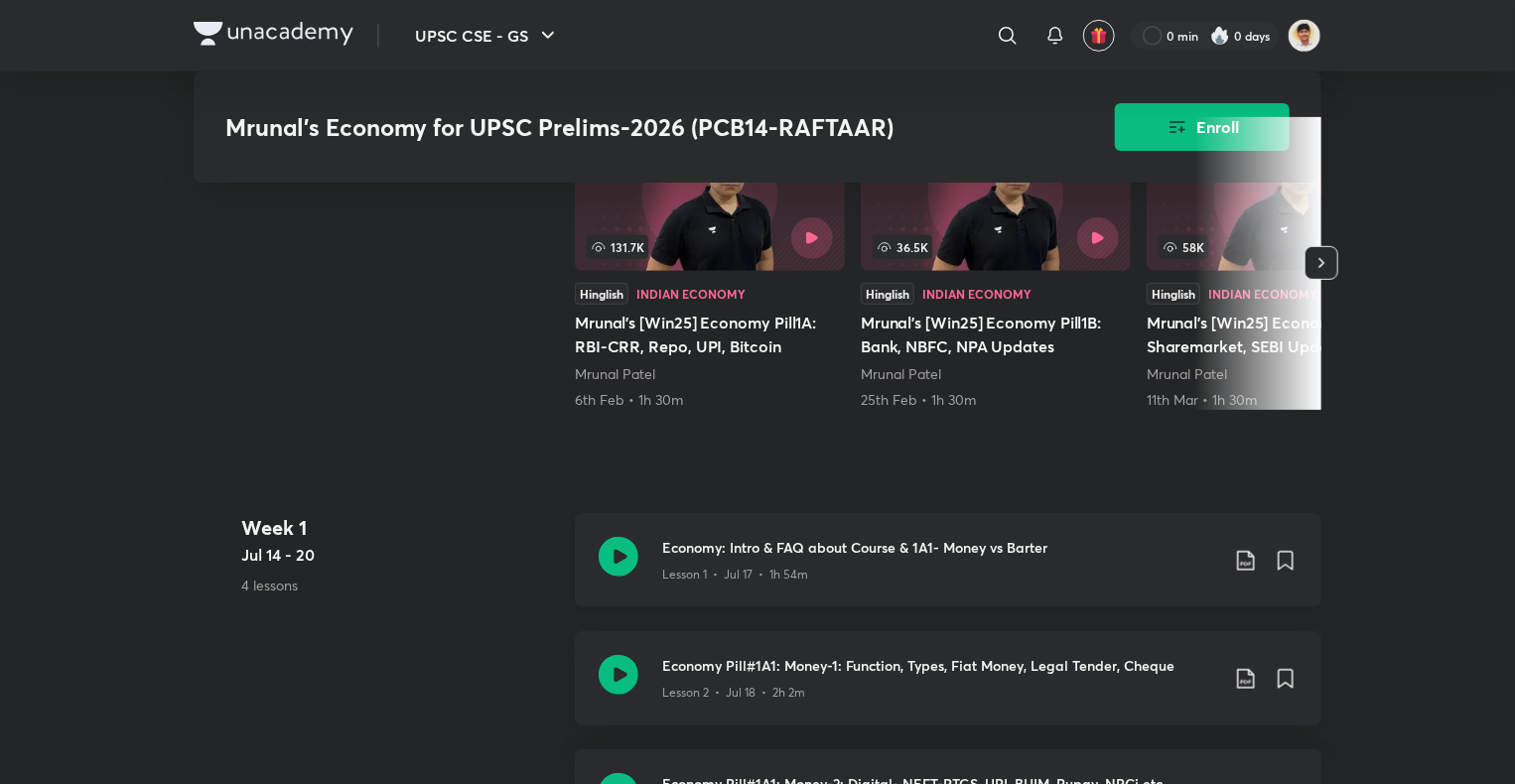 click 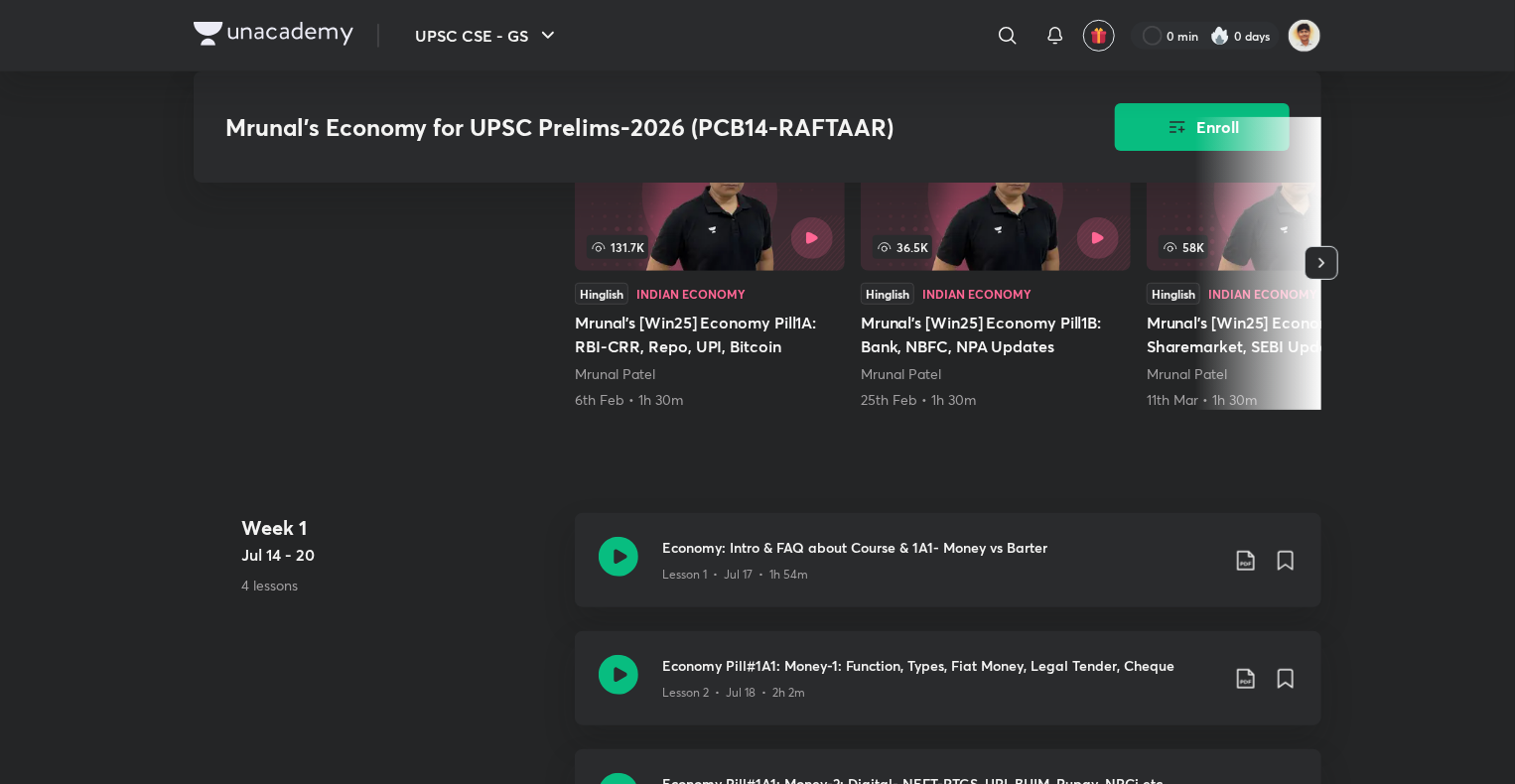 scroll, scrollTop: 1242, scrollLeft: 0, axis: vertical 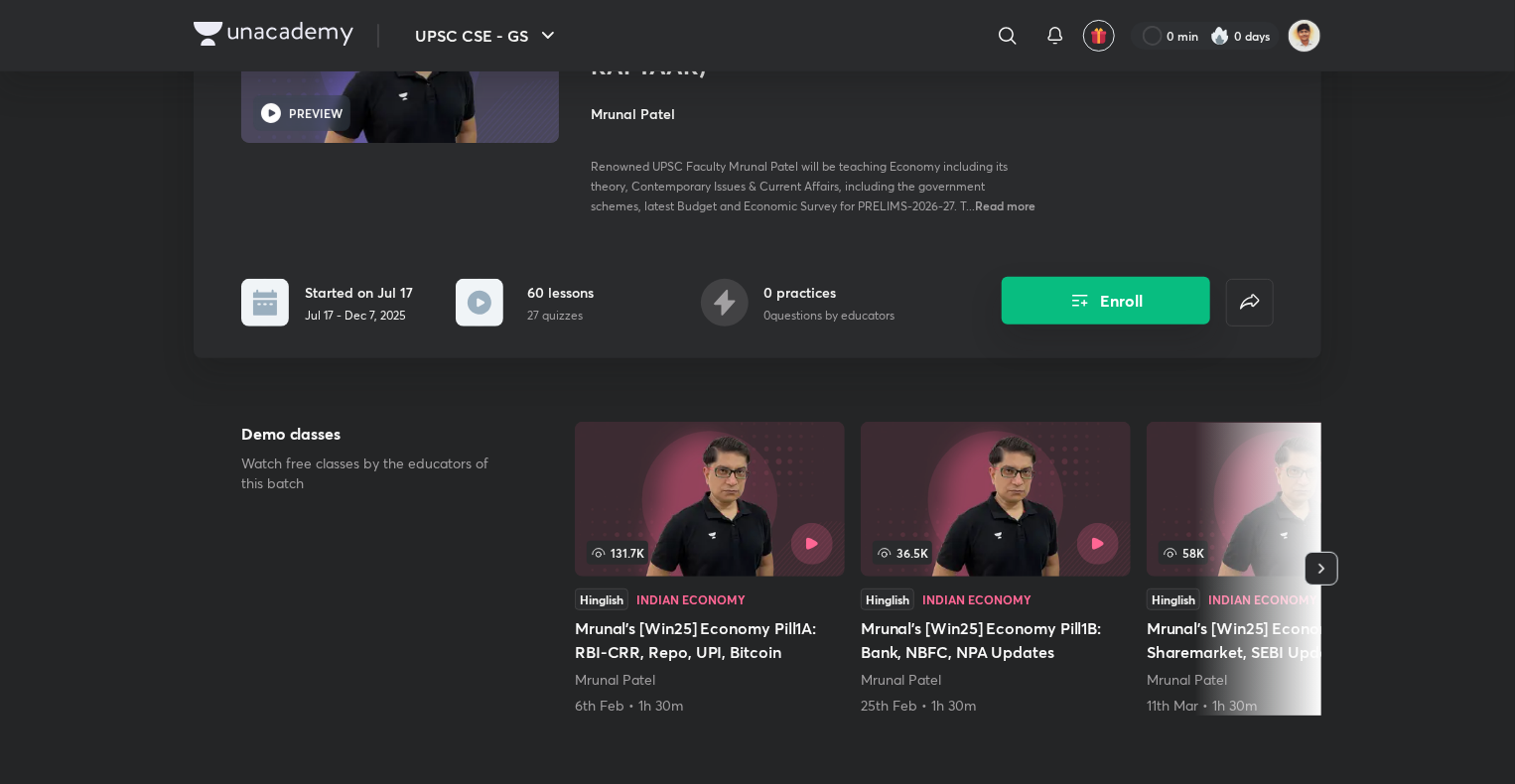 click on "Enroll" at bounding box center (1106, 301) 